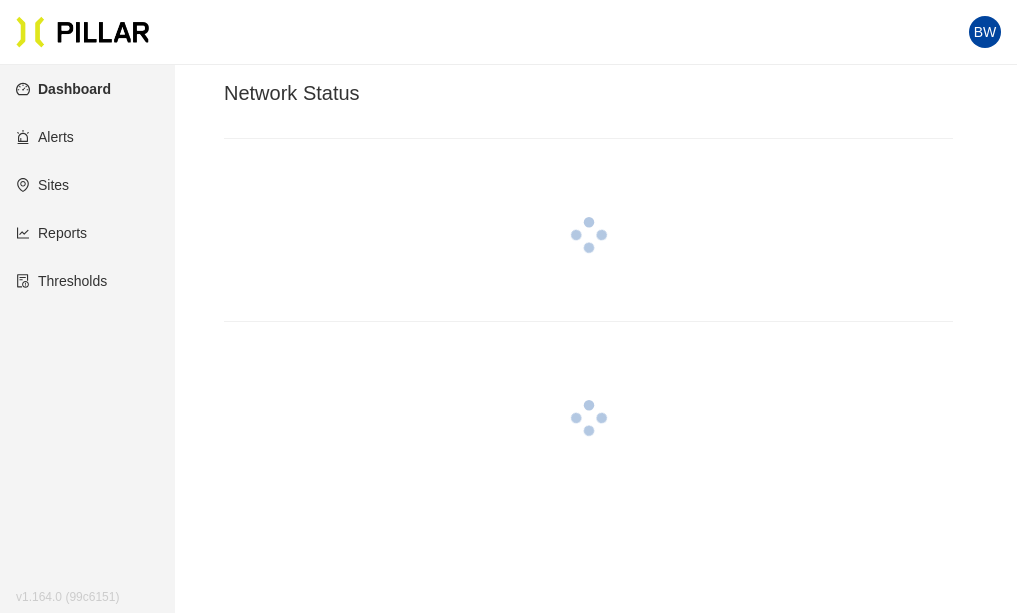 scroll, scrollTop: 0, scrollLeft: 0, axis: both 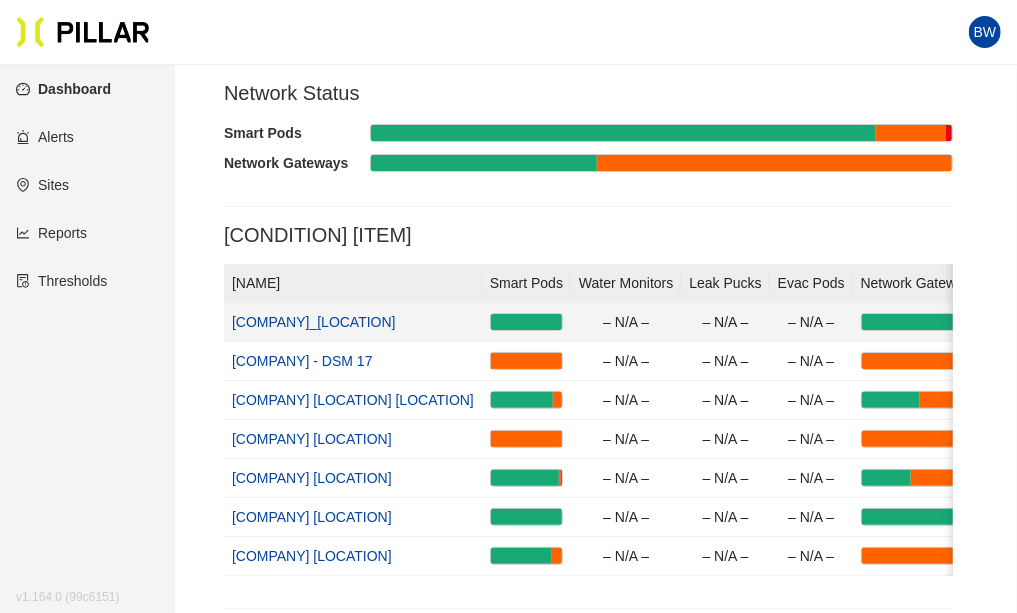 click on "[COMPANY]_[LOCATION]" at bounding box center (314, 322) 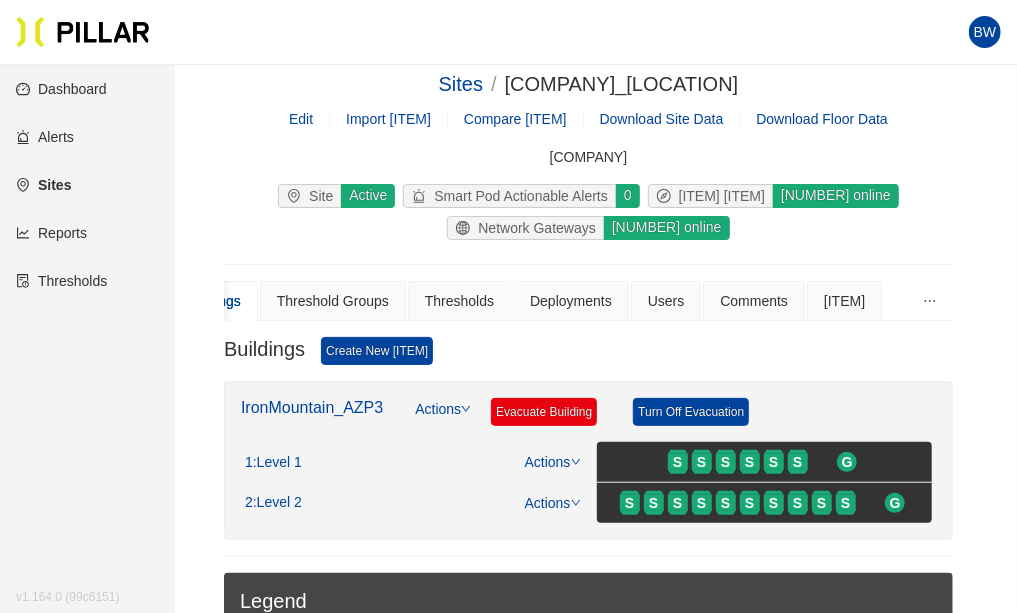 scroll, scrollTop: 0, scrollLeft: 0, axis: both 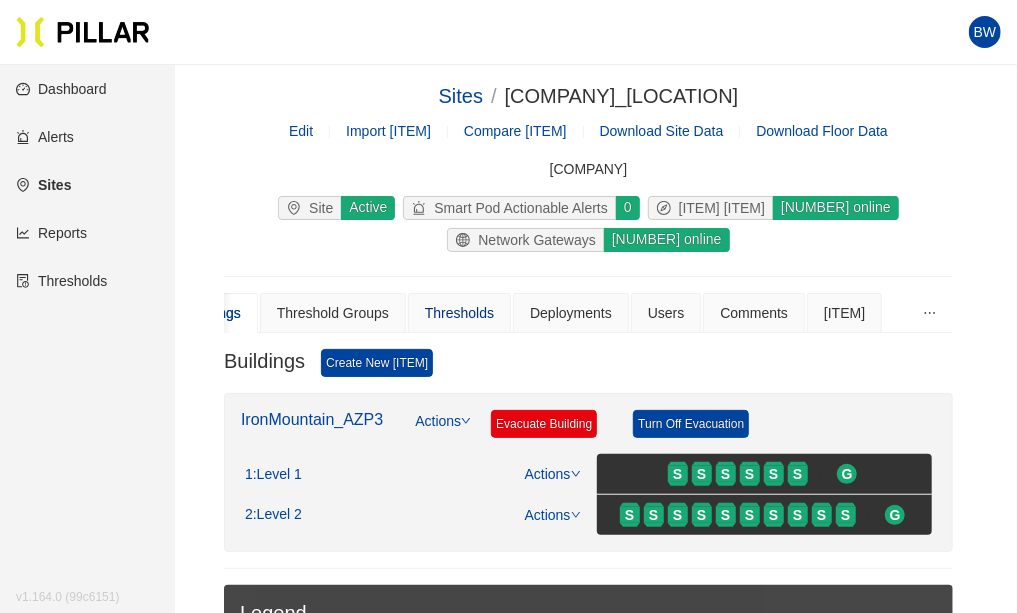click on "Thresholds" at bounding box center (459, 313) 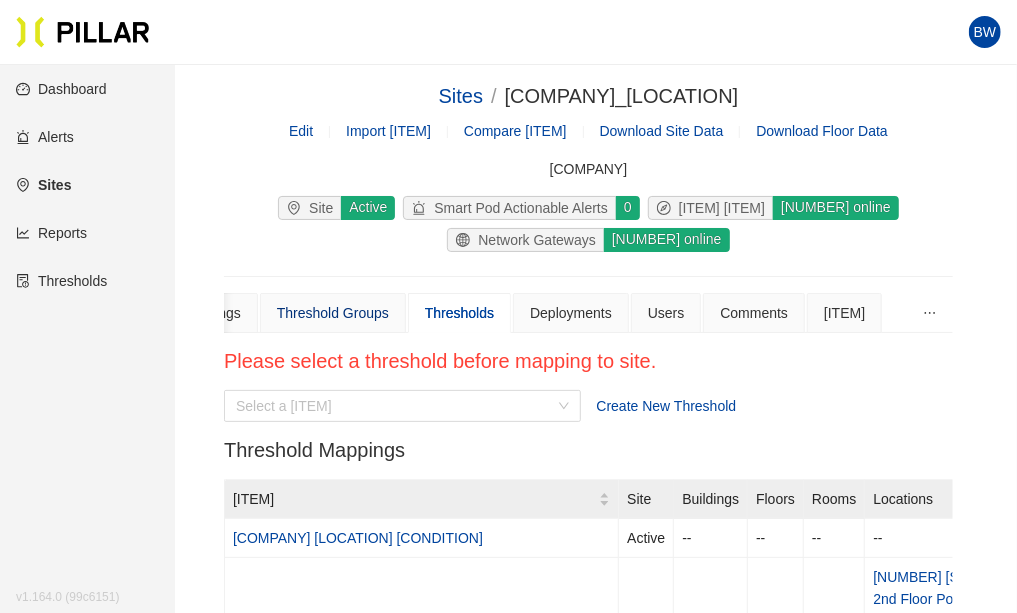 click on "Threshold Groups" at bounding box center [333, 313] 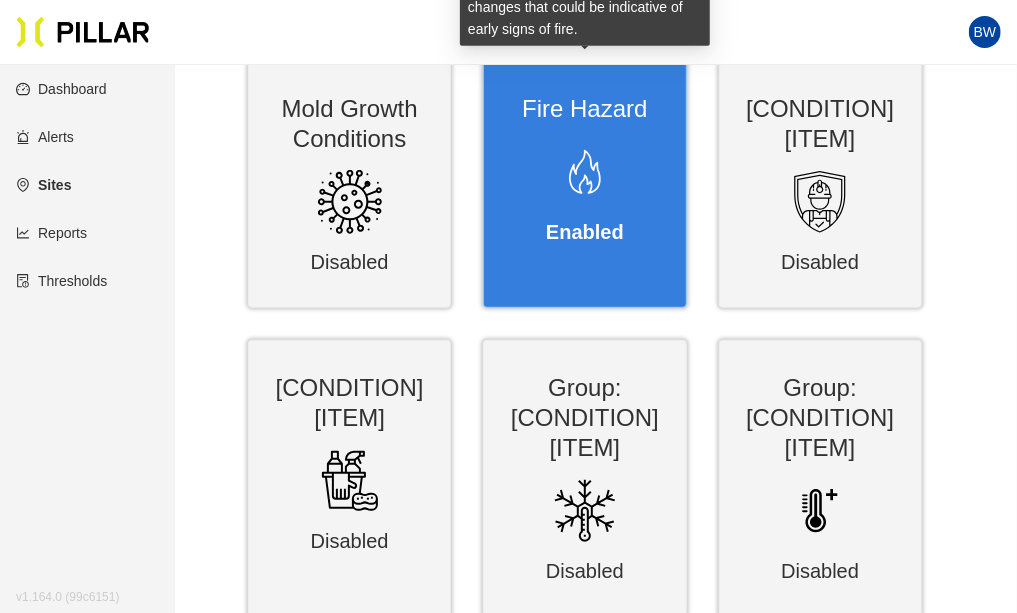scroll, scrollTop: 222, scrollLeft: 0, axis: vertical 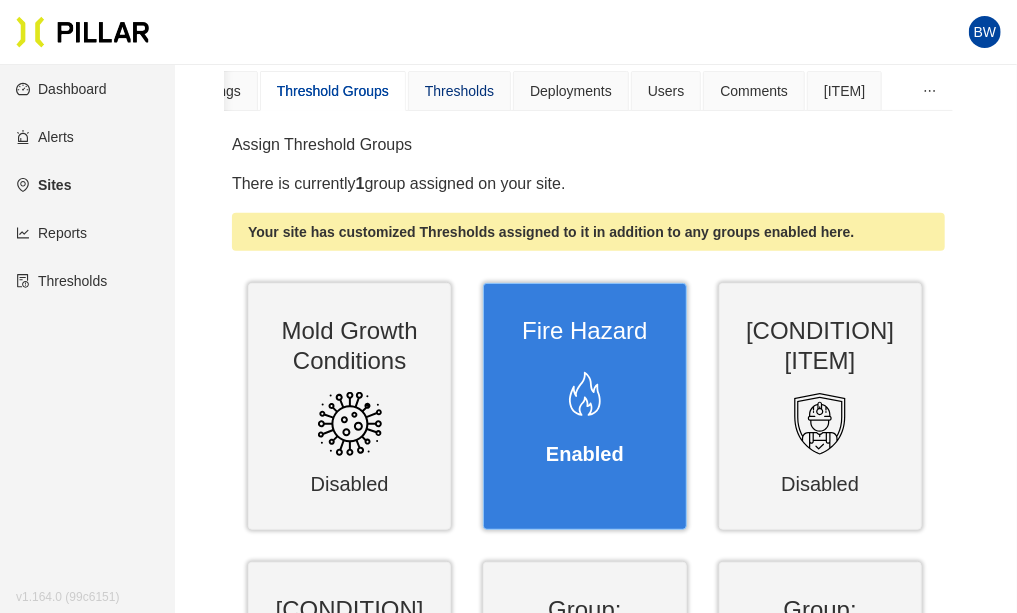 click on "Thresholds" at bounding box center (459, 91) 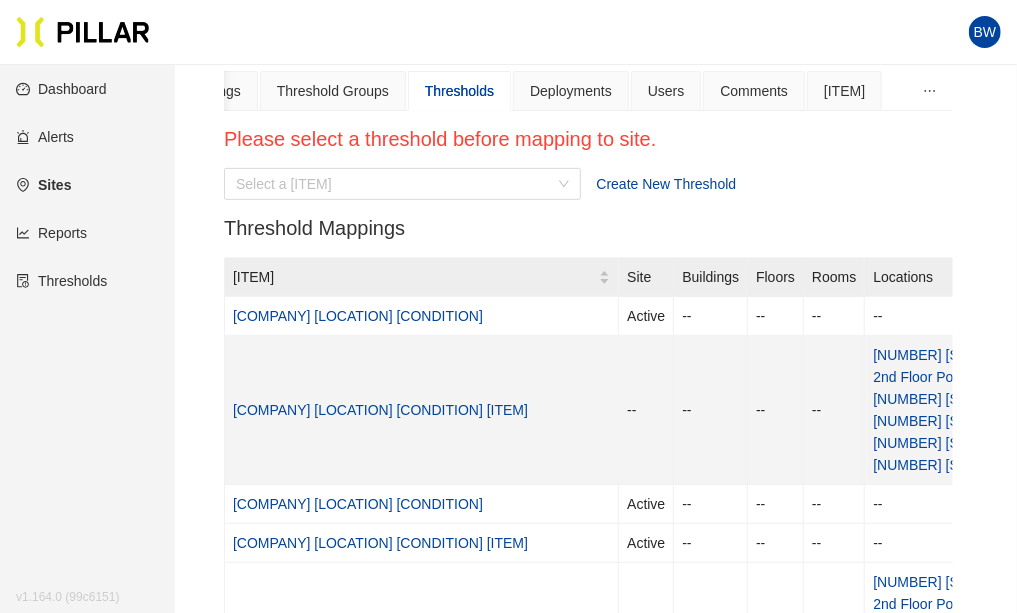 click on "[COMPANY] [LOCATION] [CONDITION] [ITEM]" at bounding box center [380, 410] 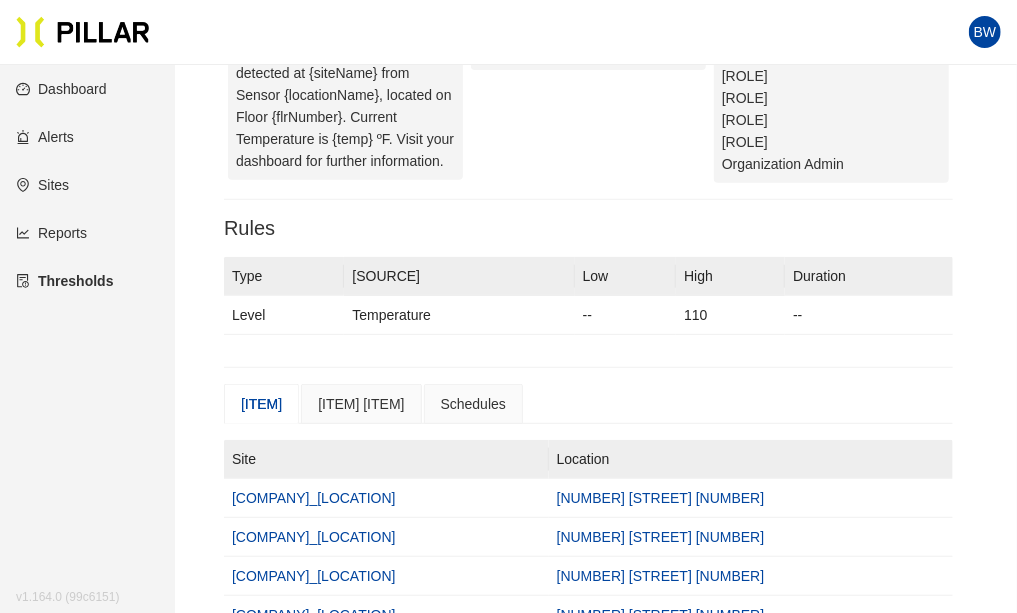 scroll, scrollTop: 0, scrollLeft: 0, axis: both 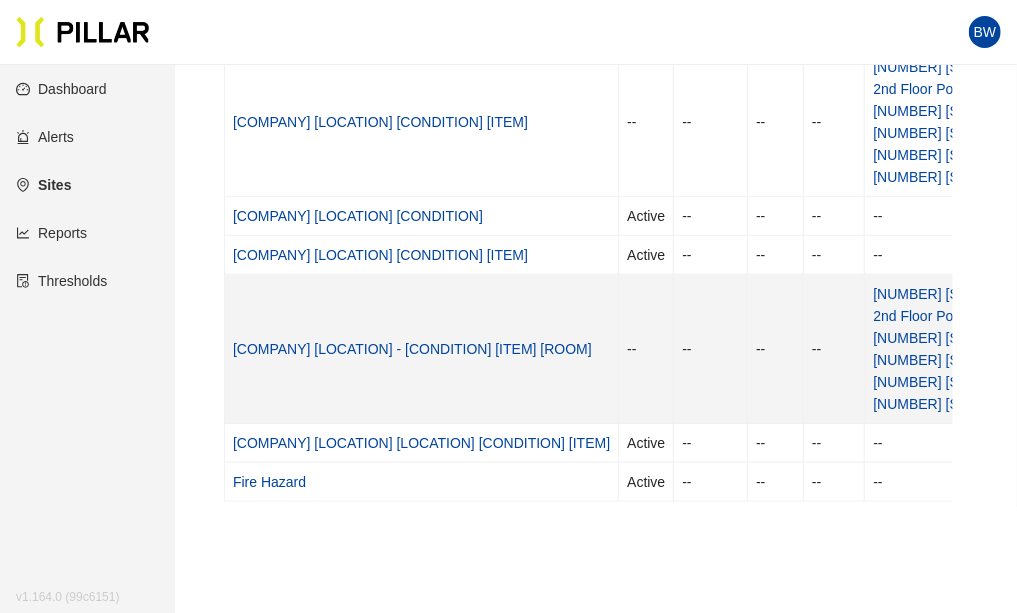 click on "[COMPANY] [LOCATION] - [CONDITION] [ITEM] [ROOM]" at bounding box center (412, 349) 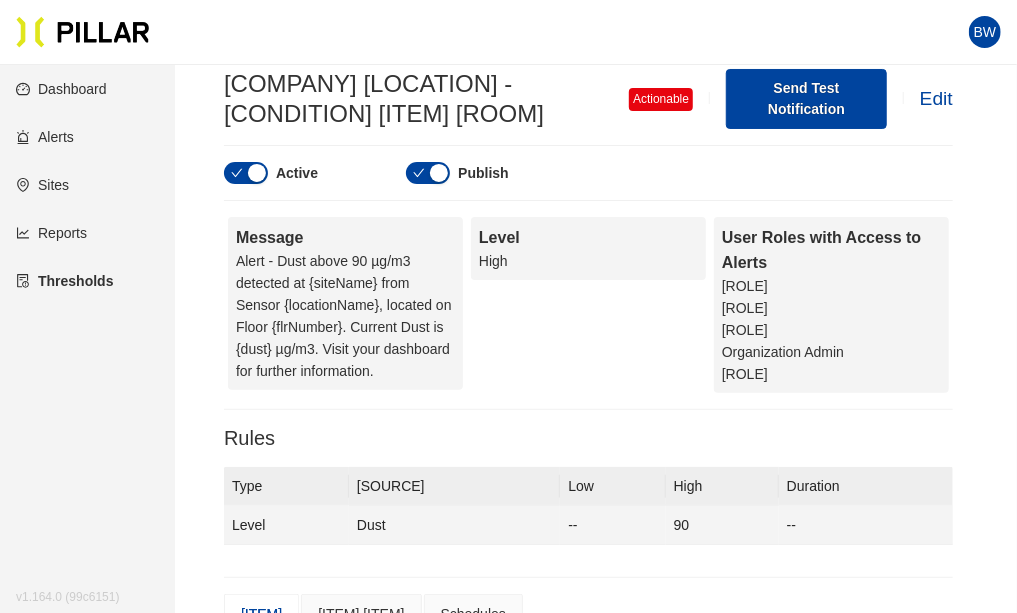 scroll, scrollTop: 0, scrollLeft: 0, axis: both 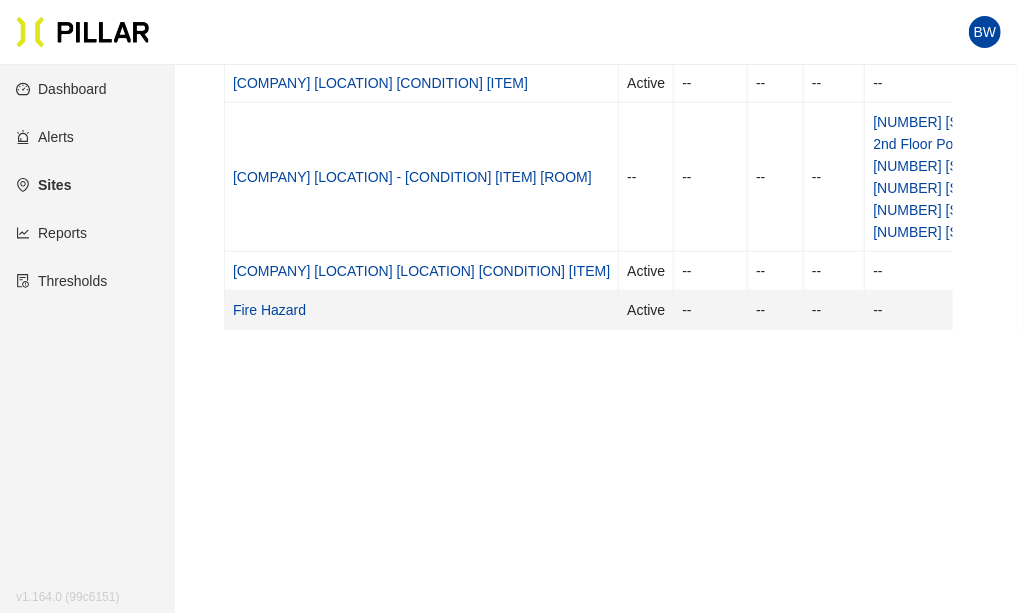click on "Fire Hazard" at bounding box center [269, 310] 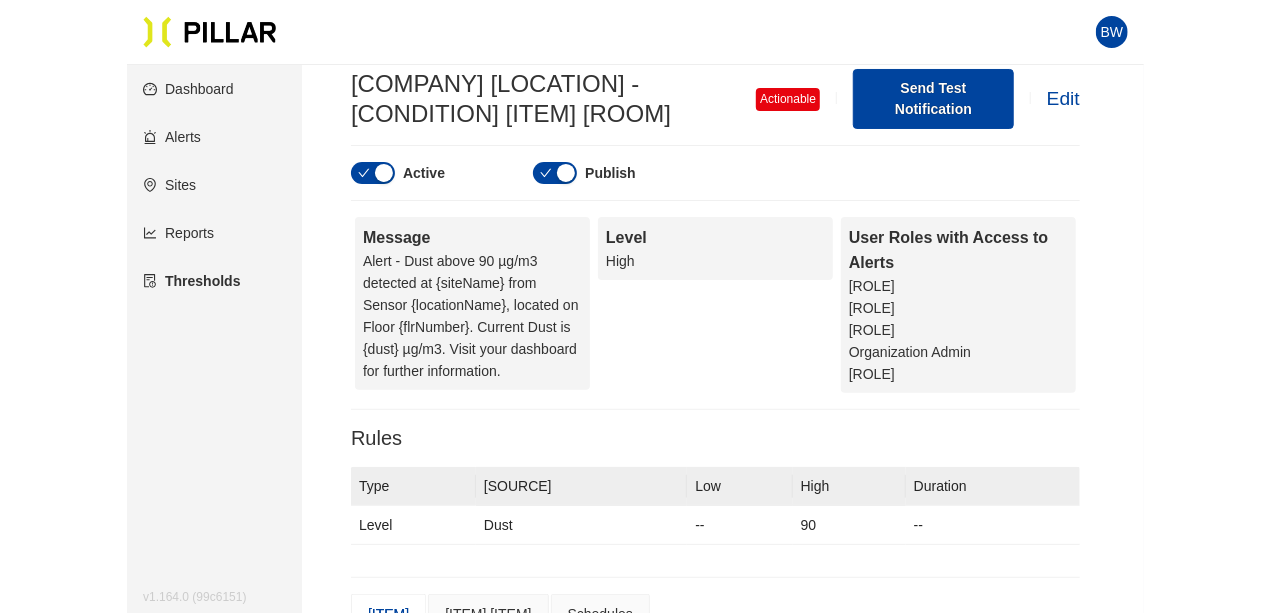 scroll, scrollTop: 0, scrollLeft: 0, axis: both 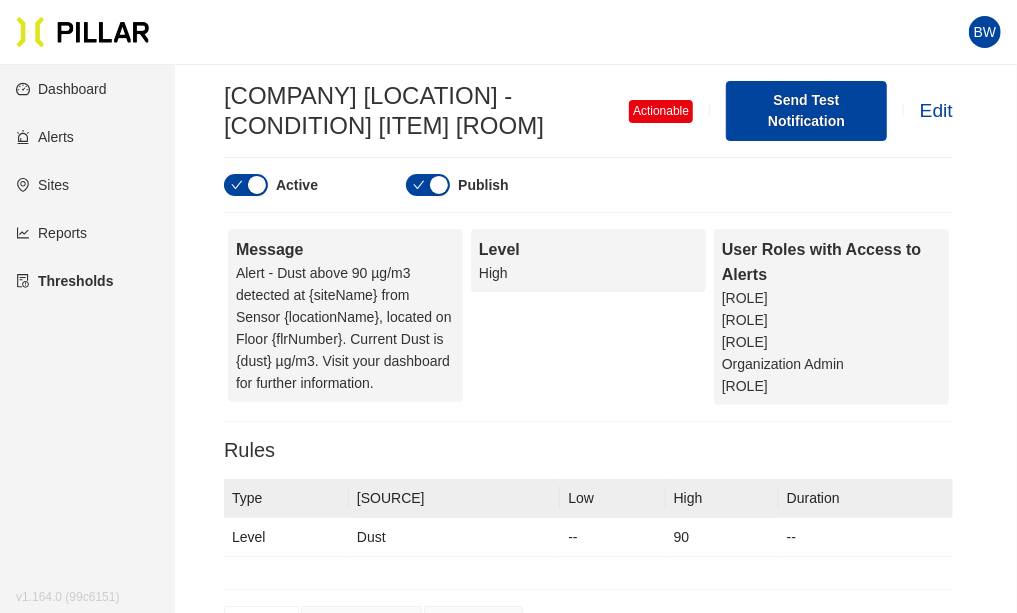 click on "Dashboard" at bounding box center [61, 89] 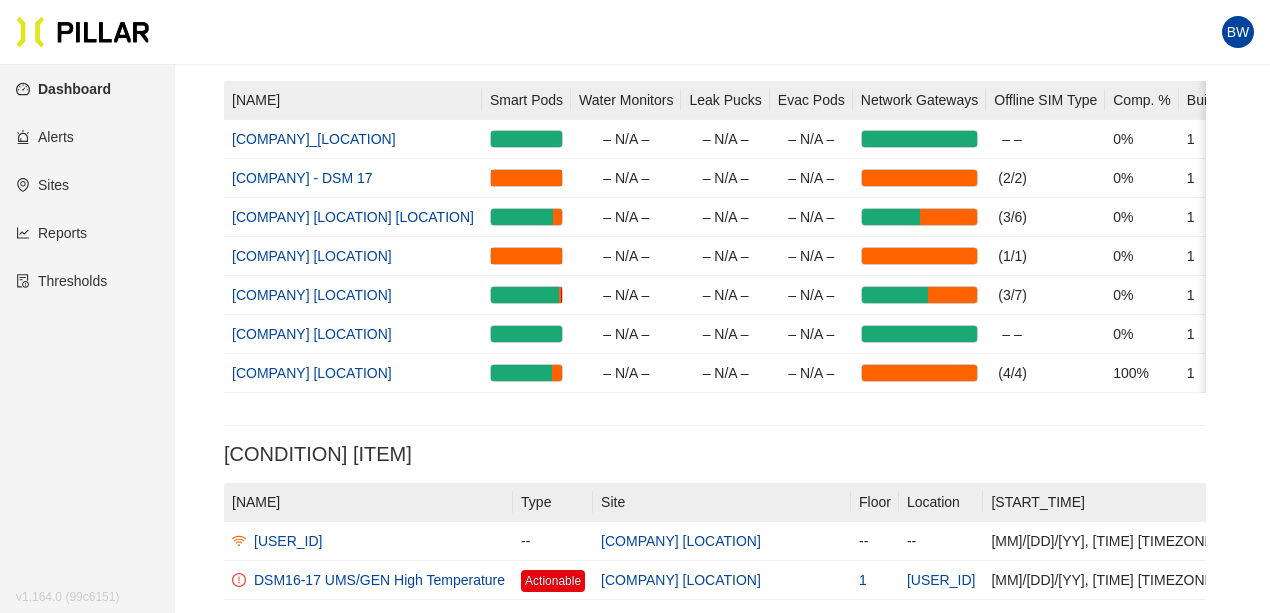scroll, scrollTop: 0, scrollLeft: 0, axis: both 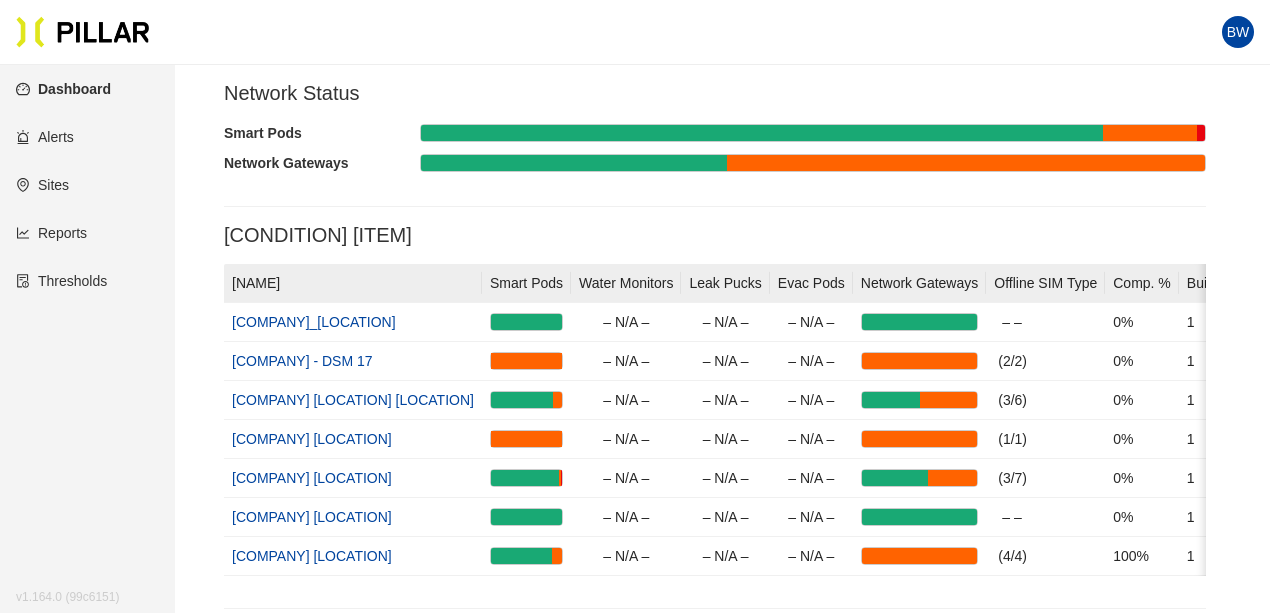 click on "Reports" at bounding box center (51, 233) 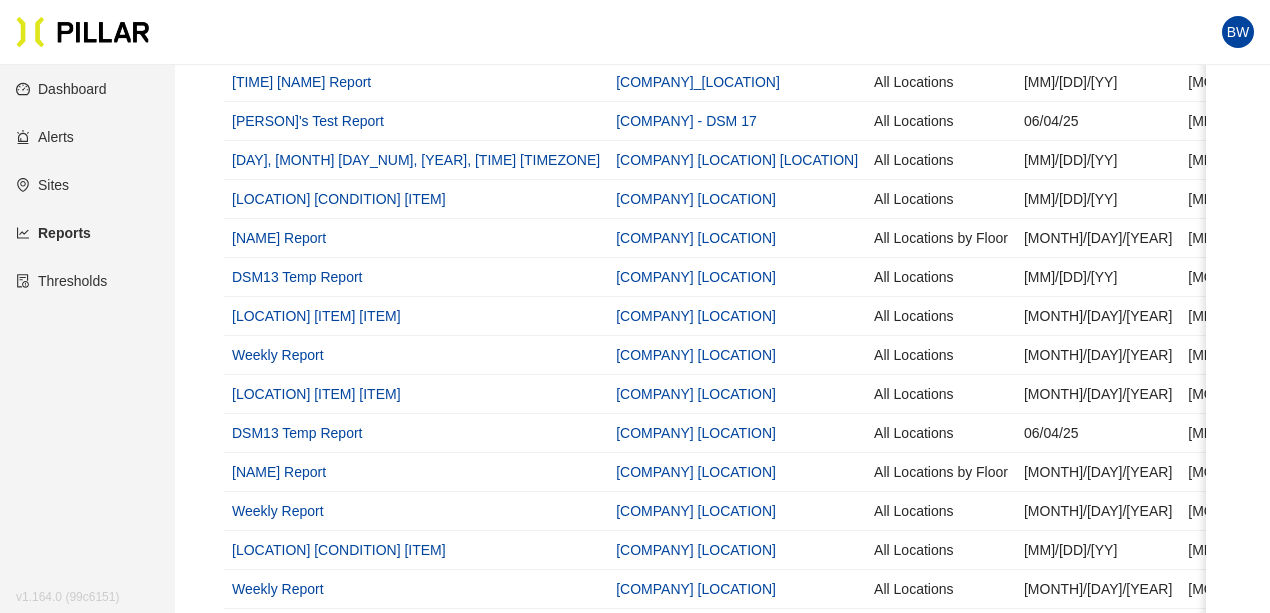 scroll, scrollTop: 0, scrollLeft: 0, axis: both 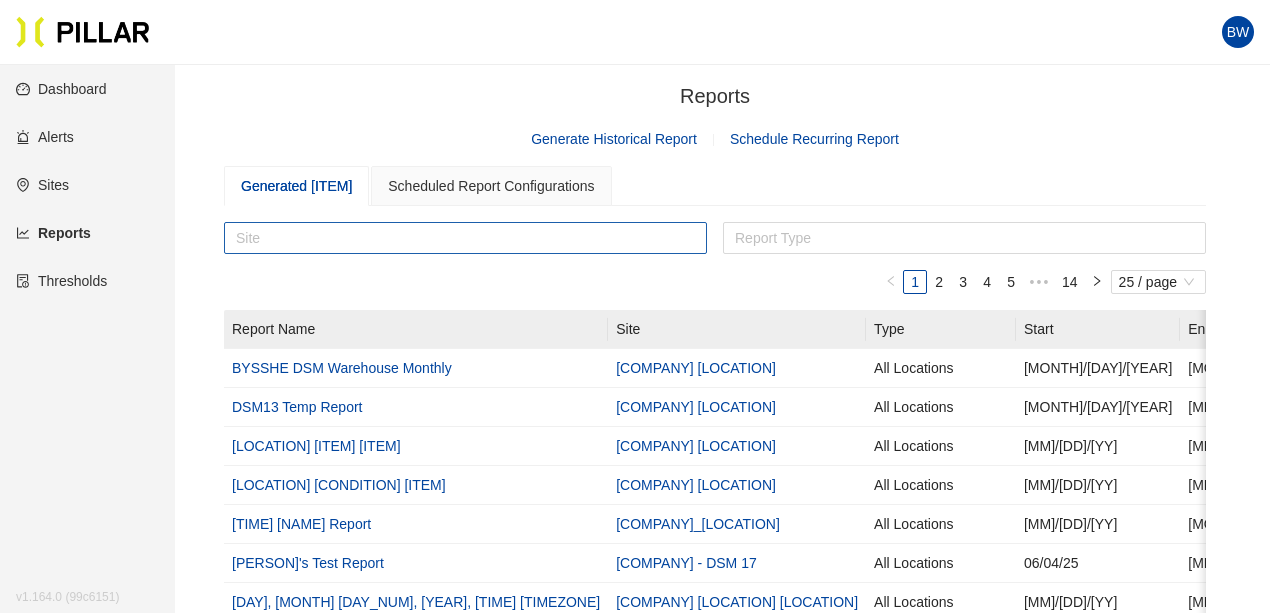 click at bounding box center (465, 238) 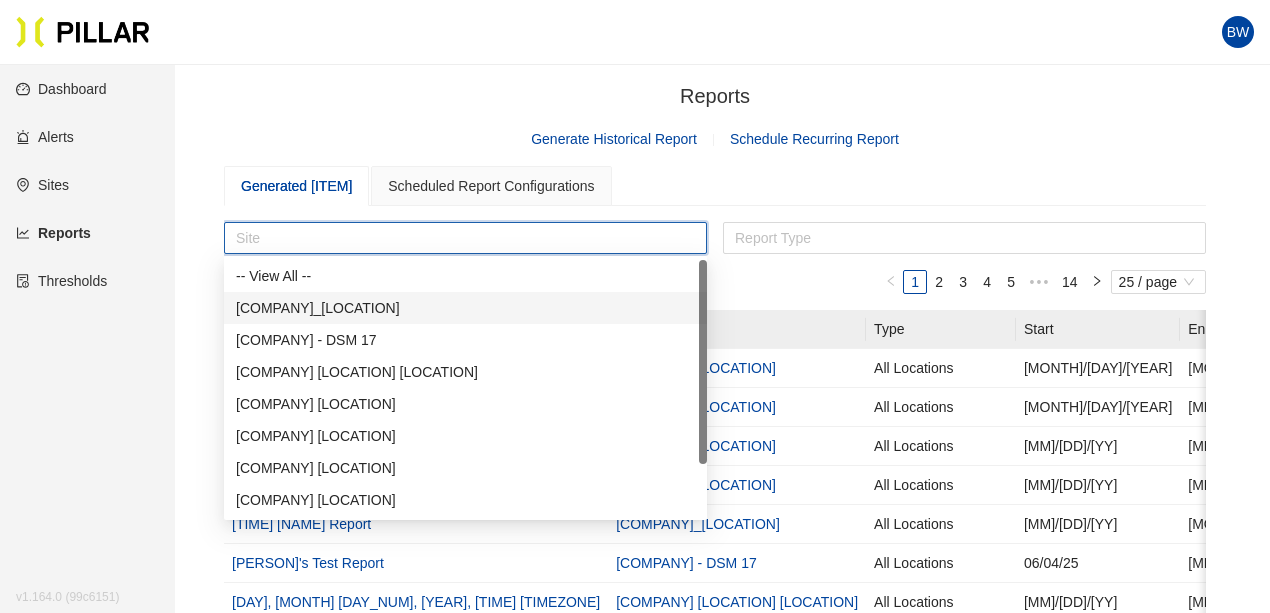 click on "[COMPANY]_[LOCATION]" at bounding box center (465, 308) 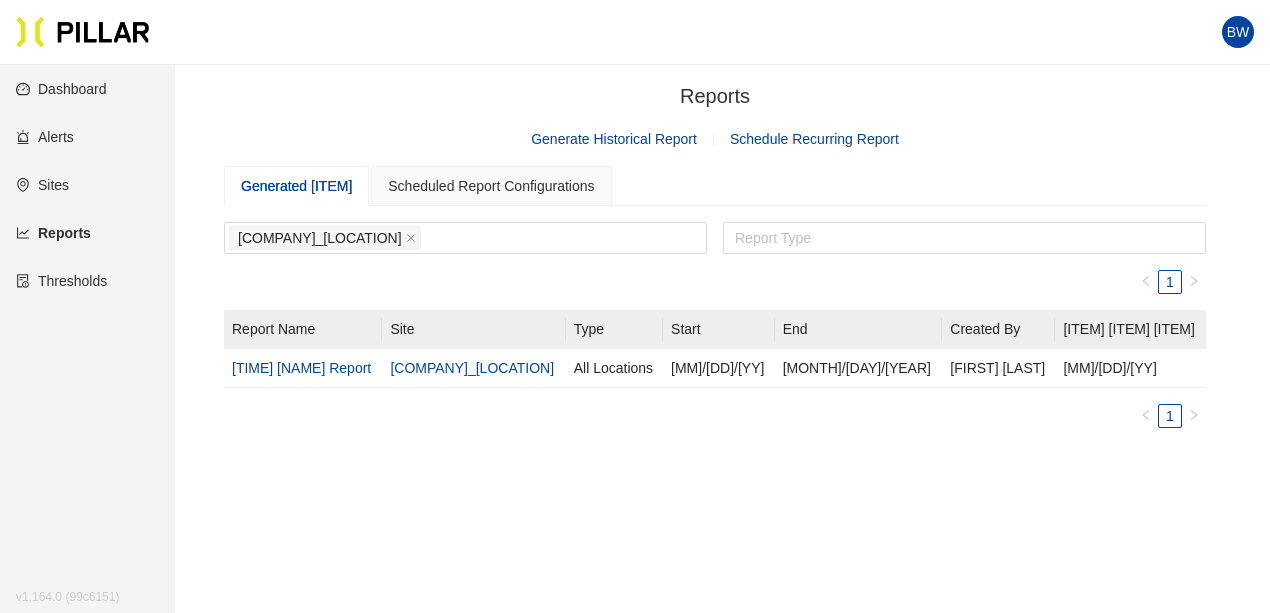 click on "Generate Historical Report" at bounding box center (614, 139) 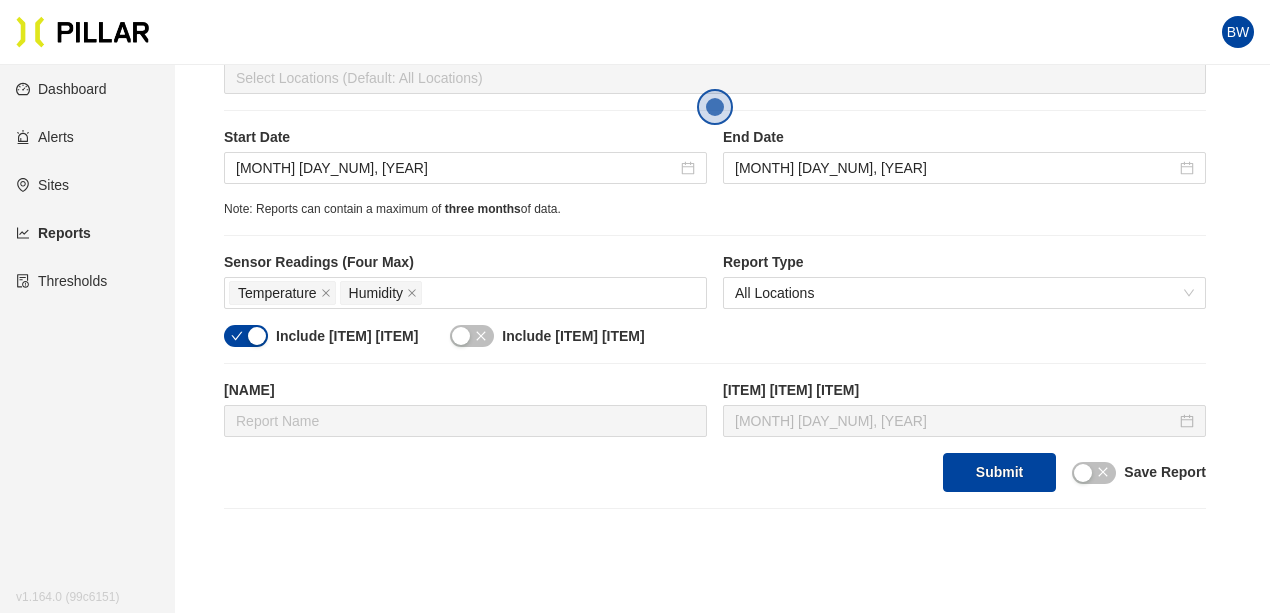 scroll, scrollTop: 388, scrollLeft: 0, axis: vertical 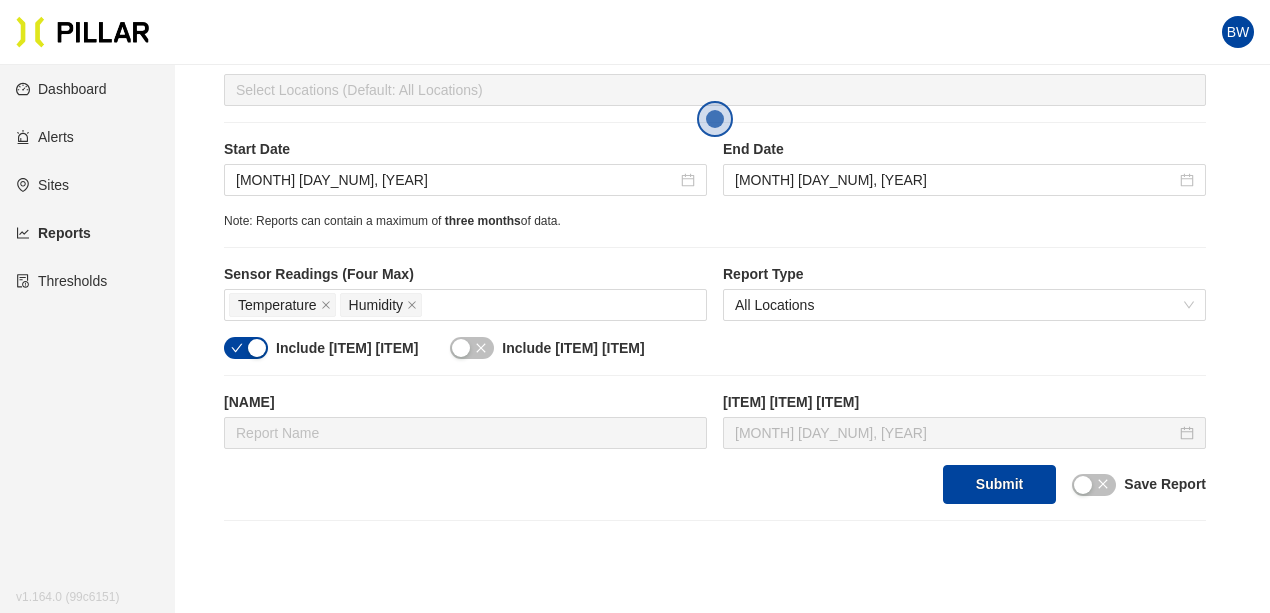 click on "Alerts" at bounding box center (45, 137) 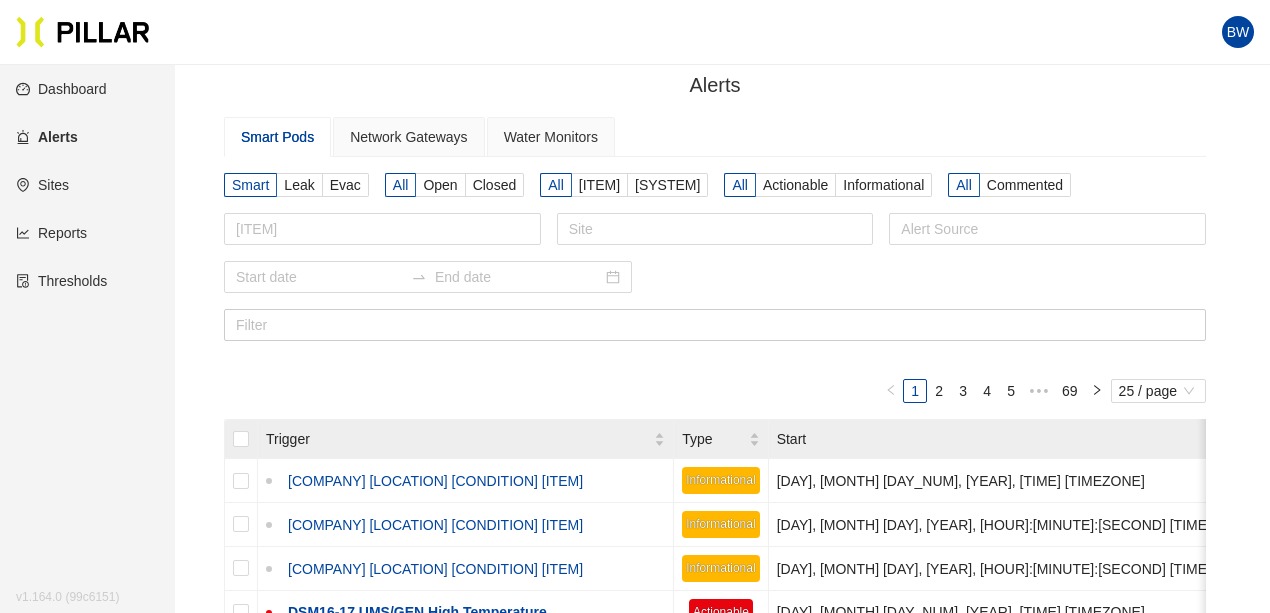 scroll, scrollTop: 0, scrollLeft: 0, axis: both 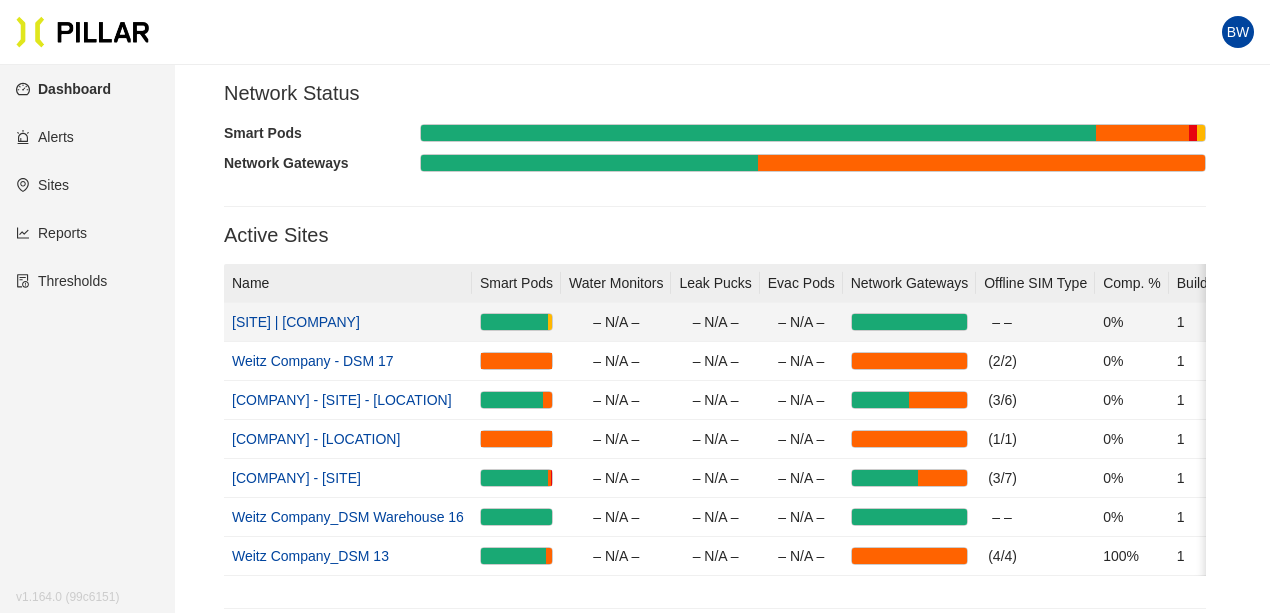 click on "[SITE] | [COMPANY]" at bounding box center (296, 322) 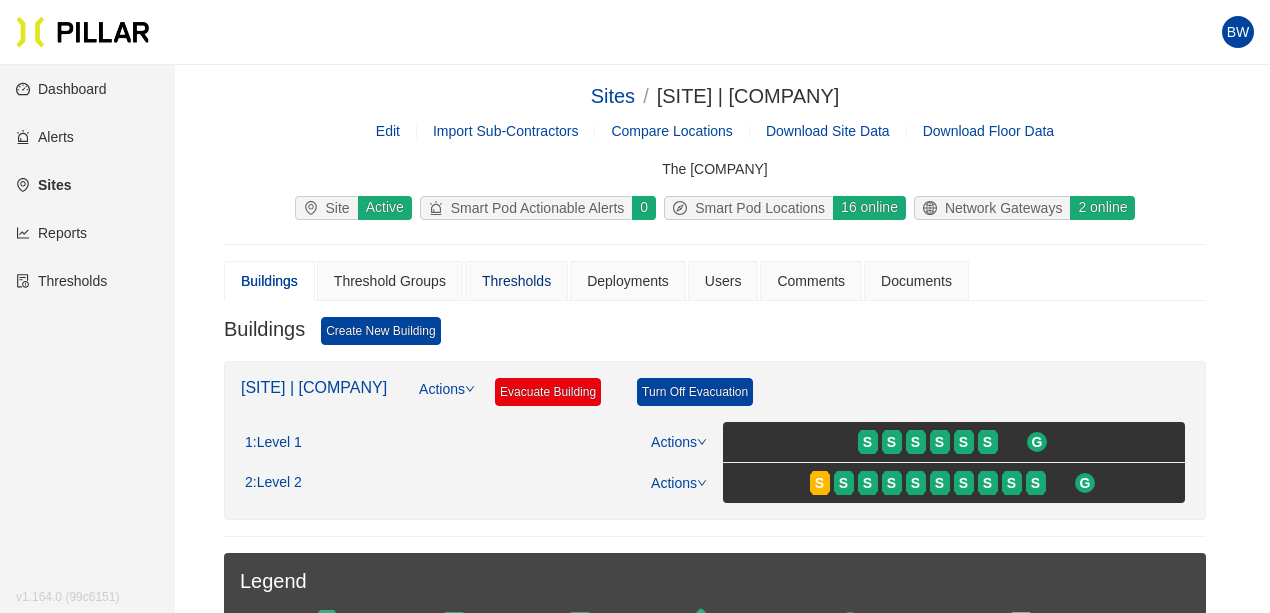 click on "Thresholds" at bounding box center (516, 281) 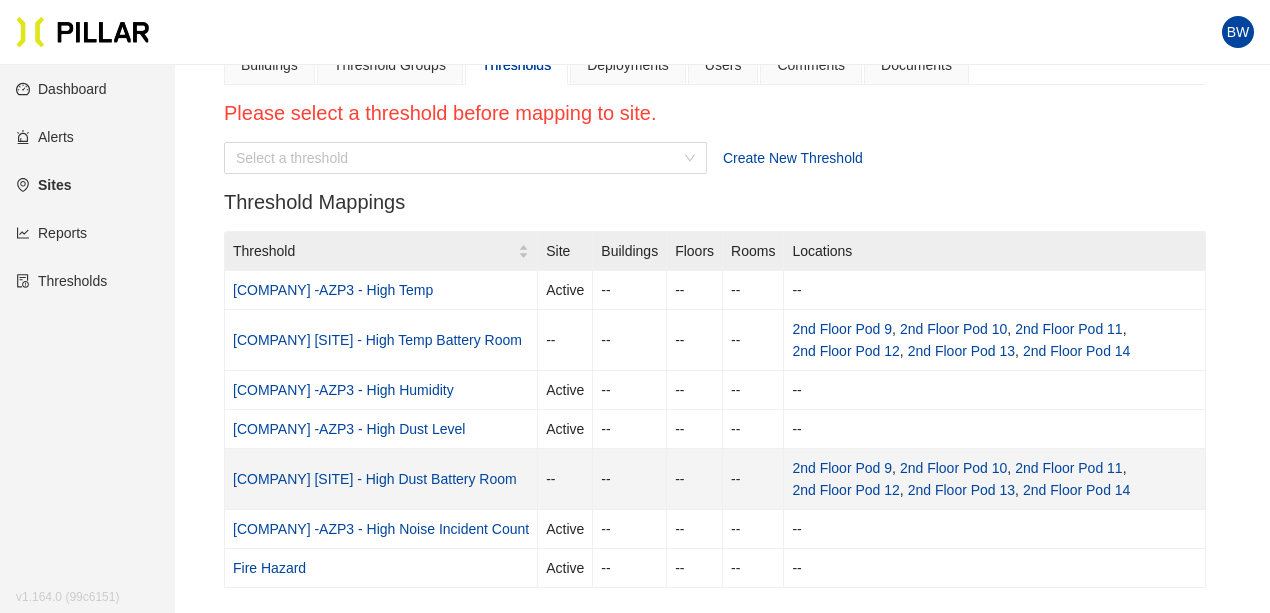scroll, scrollTop: 222, scrollLeft: 0, axis: vertical 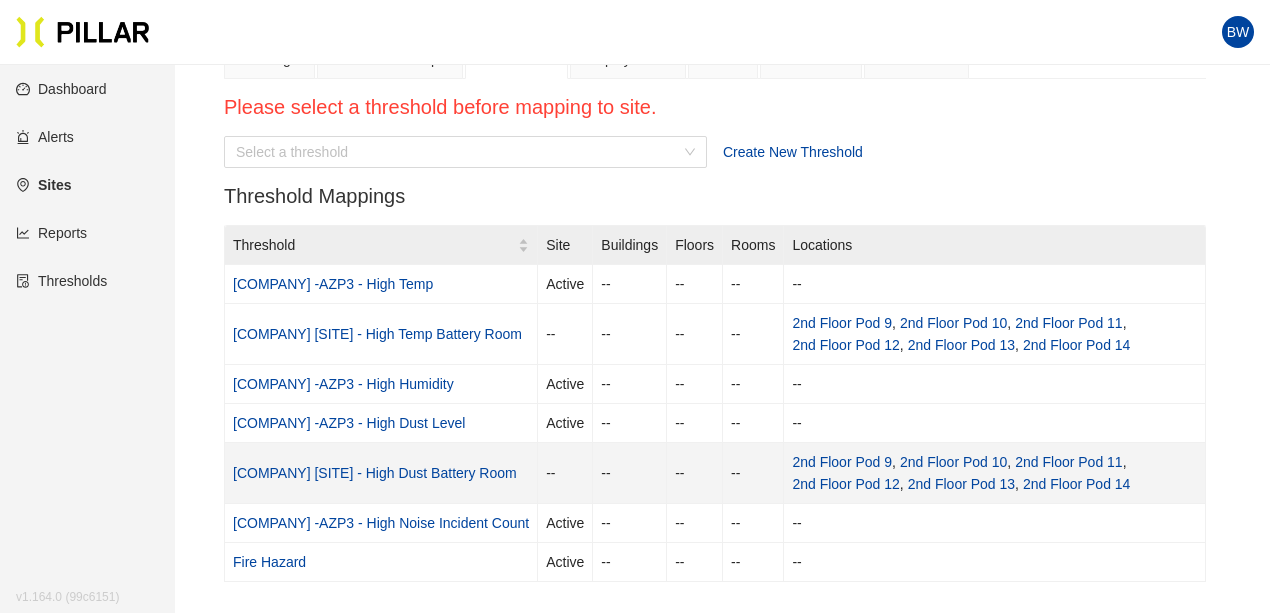 click on "[COMPANY] [SITE] - High Dust Battery Room" at bounding box center [375, 473] 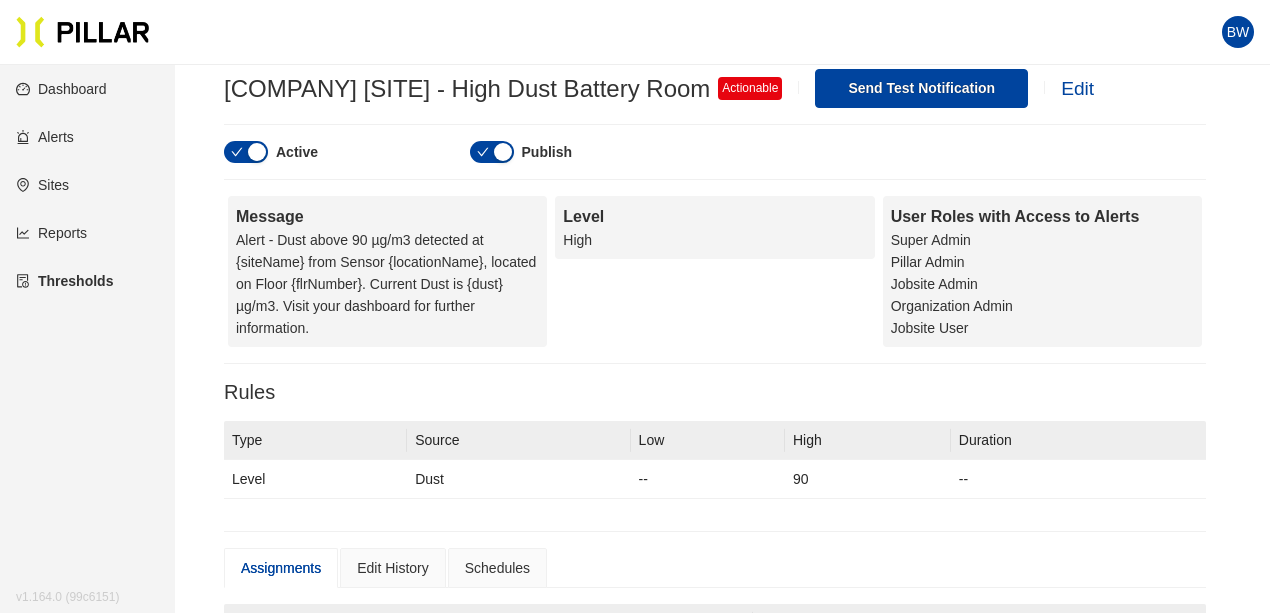 scroll, scrollTop: 0, scrollLeft: 0, axis: both 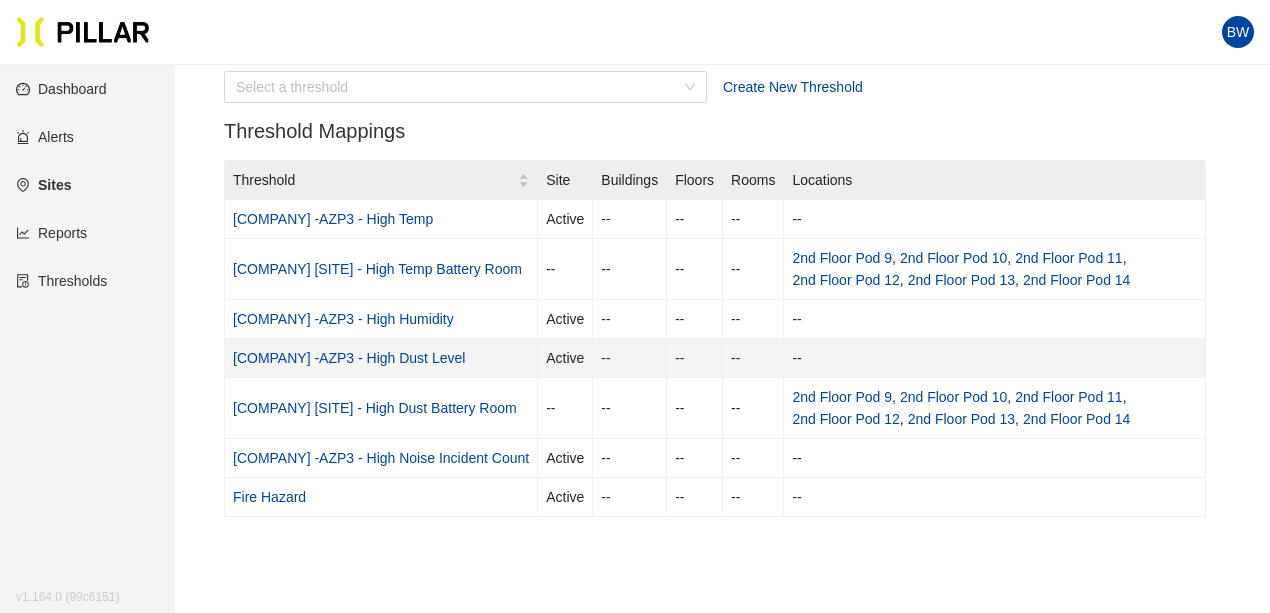 click on "[COMPANY] -AZP3 - High Dust Level" at bounding box center [349, 358] 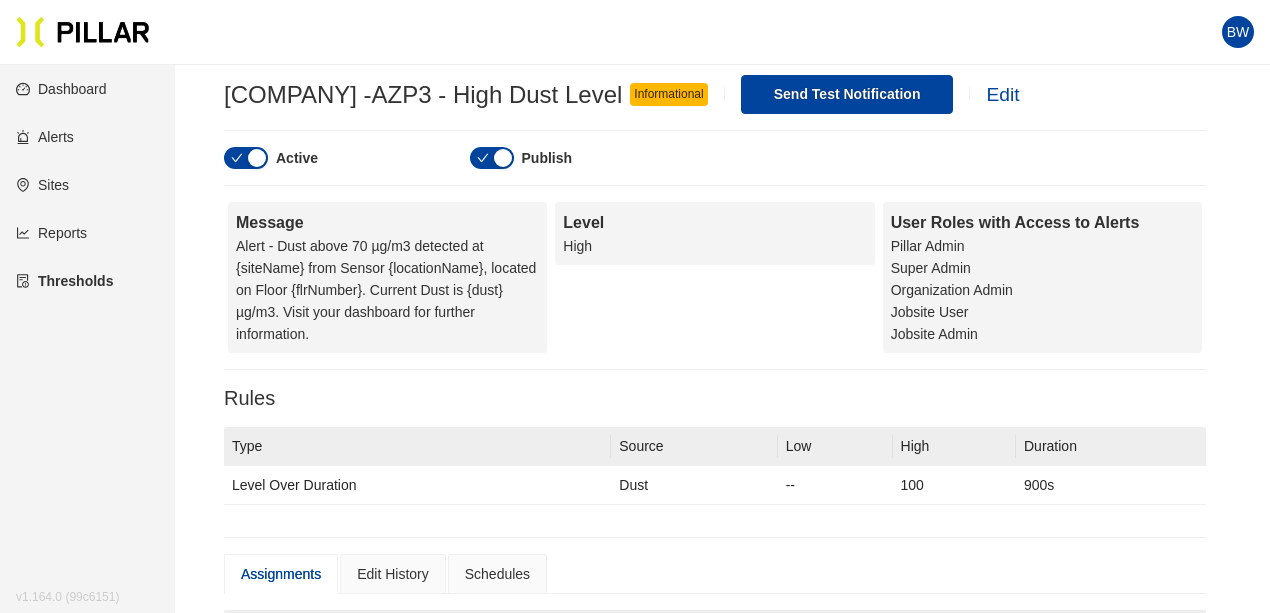 scroll, scrollTop: 0, scrollLeft: 0, axis: both 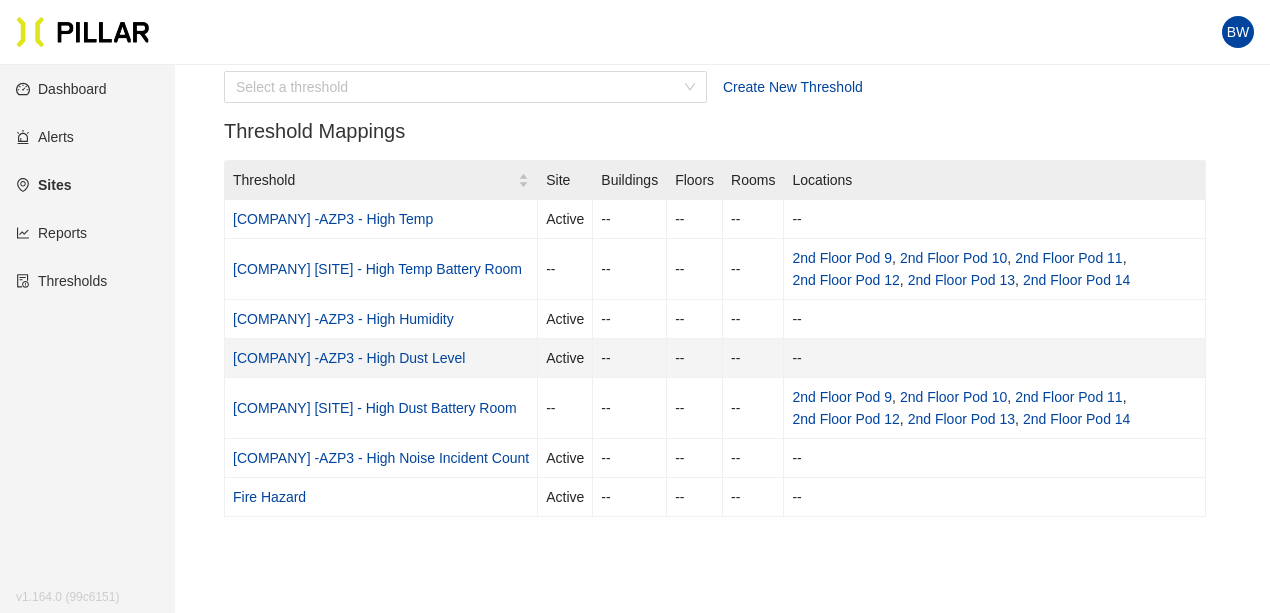 click on "[COMPANY] -AZP3 - High Dust Level" at bounding box center [349, 358] 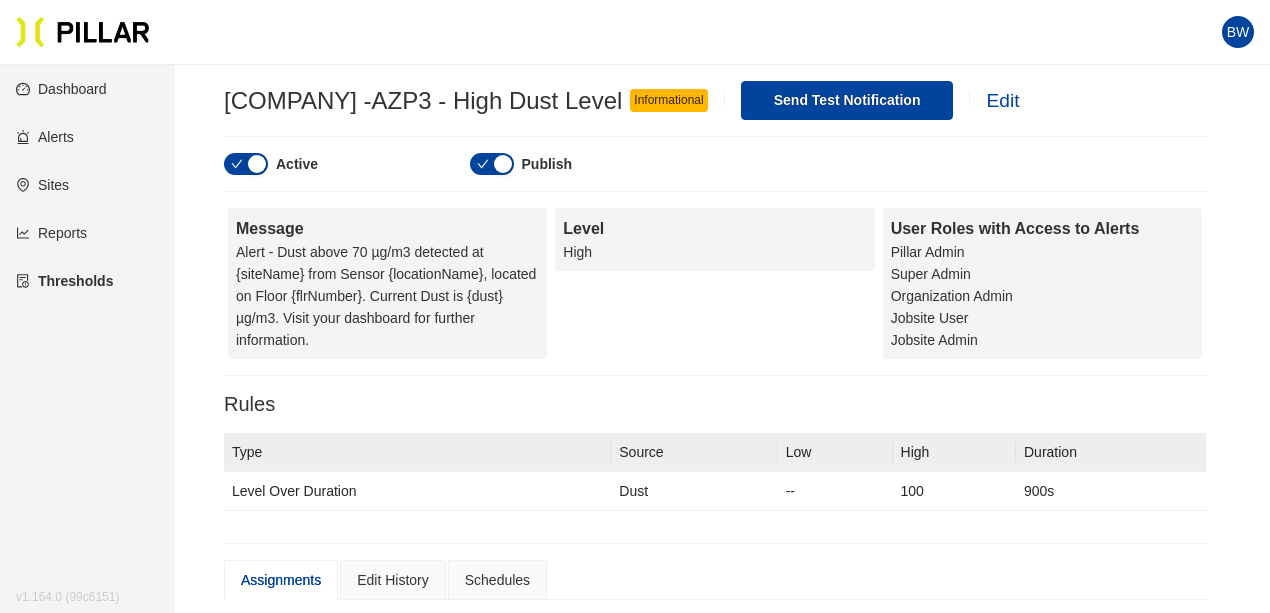 click at bounding box center (257, 164) 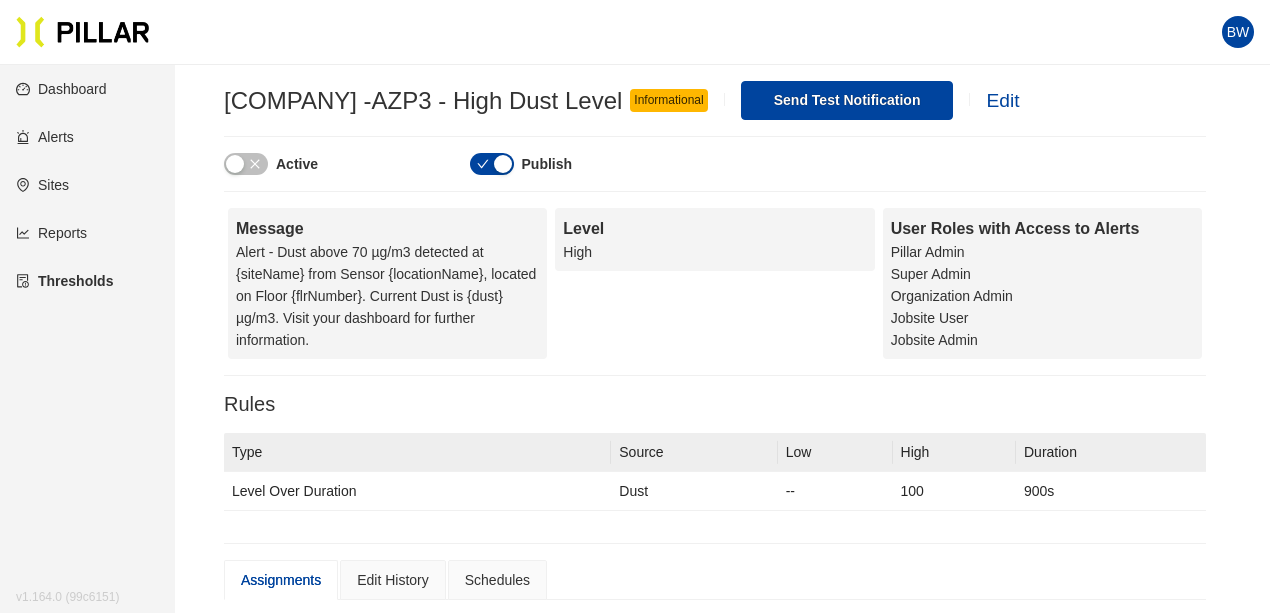click at bounding box center (503, 164) 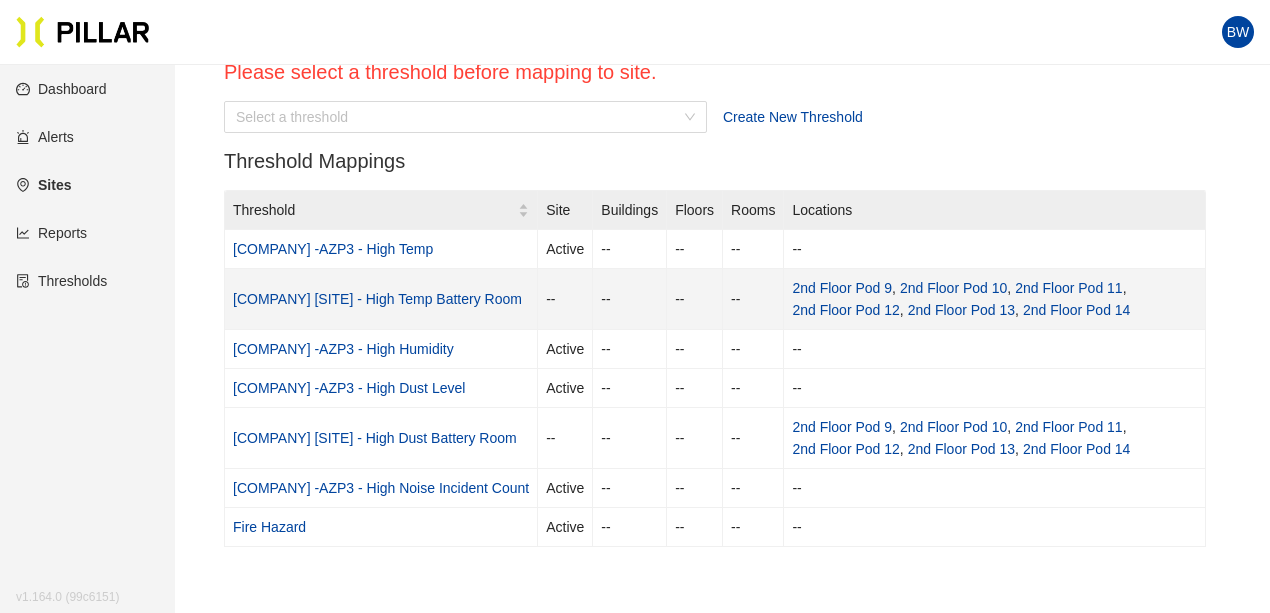 scroll, scrollTop: 287, scrollLeft: 0, axis: vertical 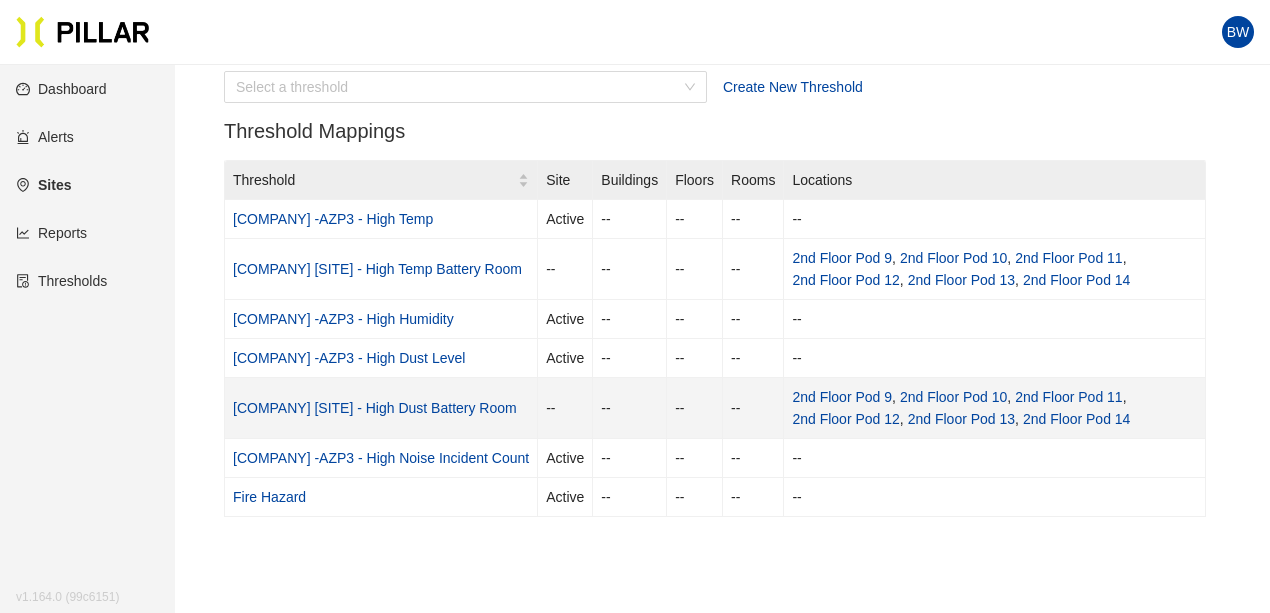 click on "[COMPANY] [SITE] - High Dust Battery Room" at bounding box center [375, 408] 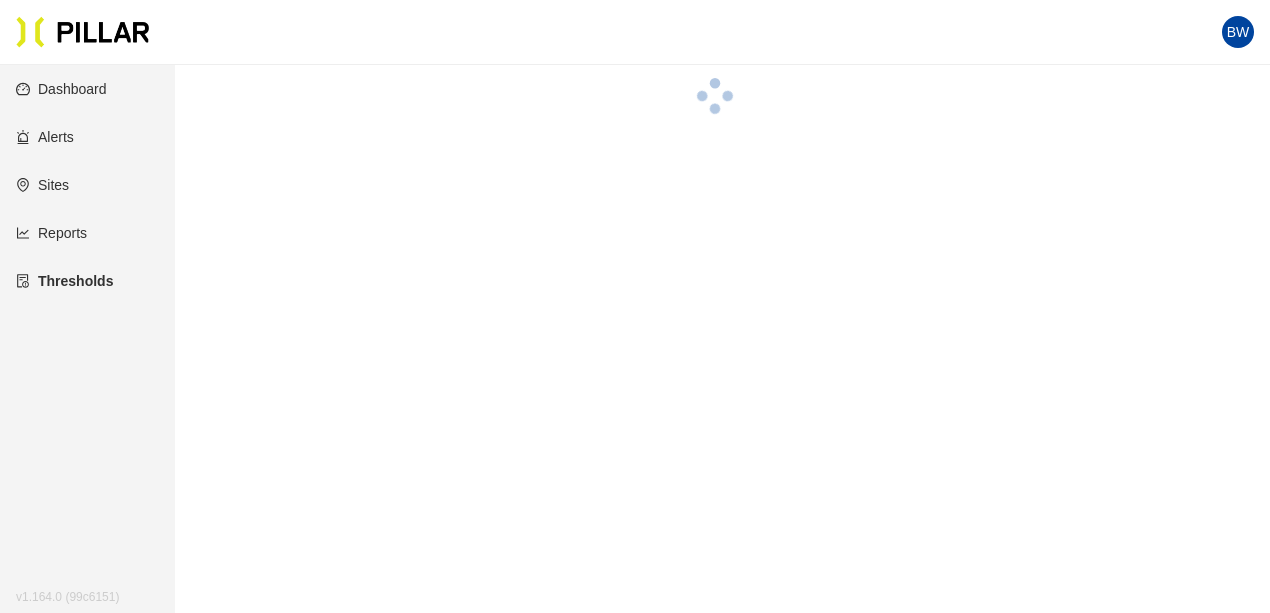 scroll, scrollTop: 0, scrollLeft: 0, axis: both 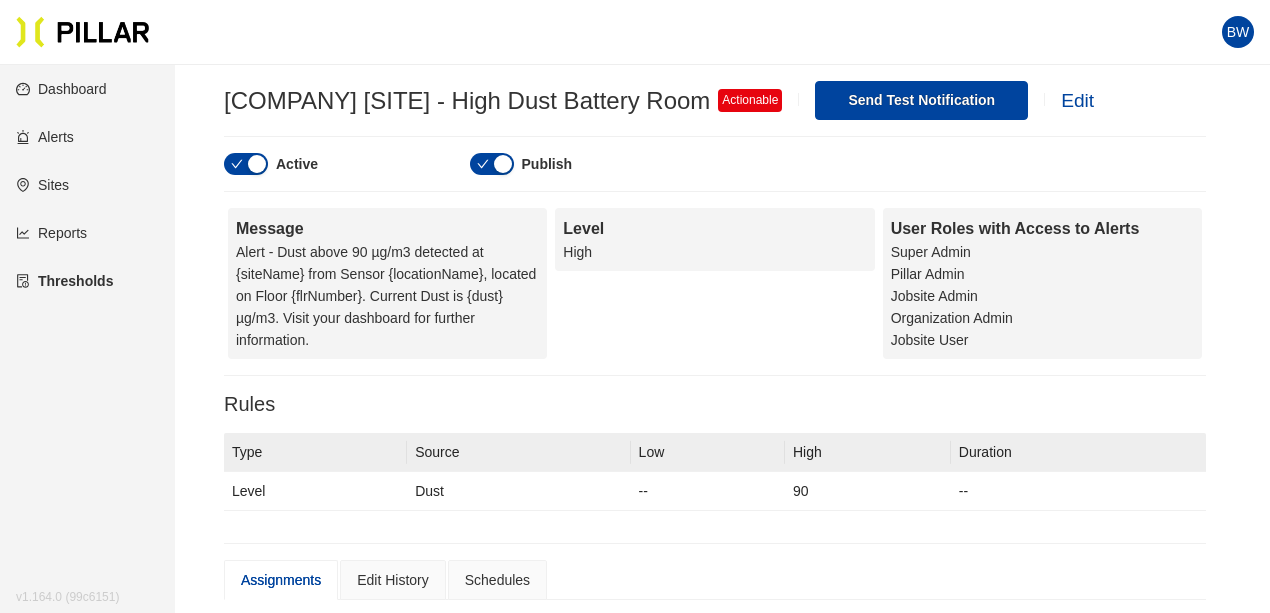 click at bounding box center [257, 164] 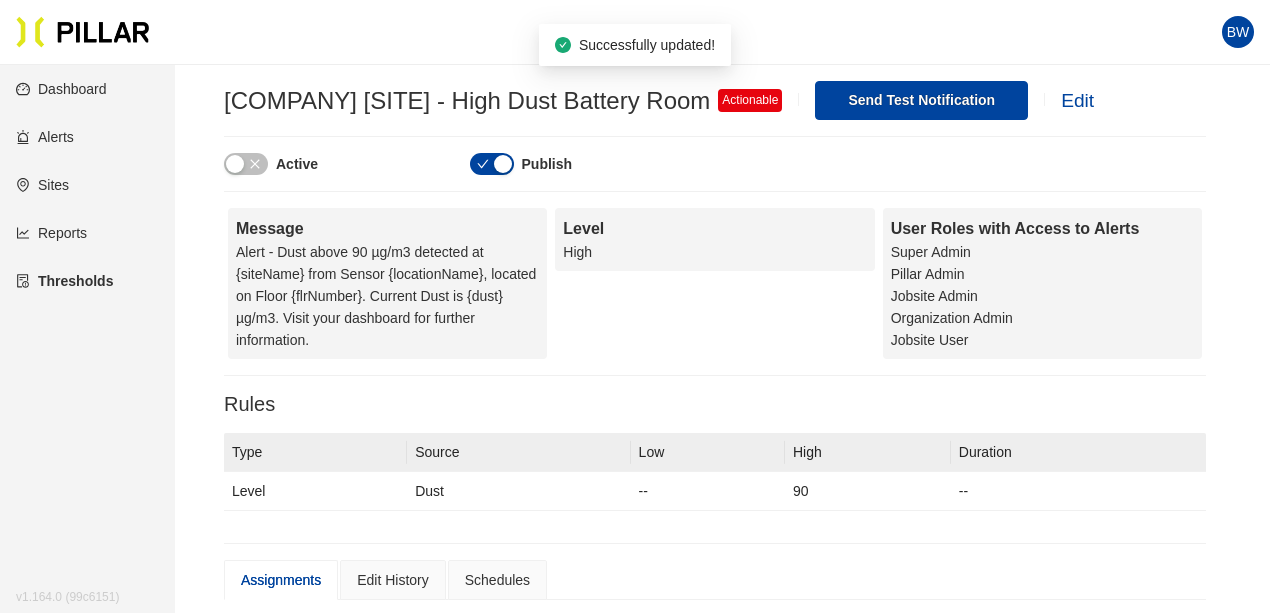 click at bounding box center (503, 164) 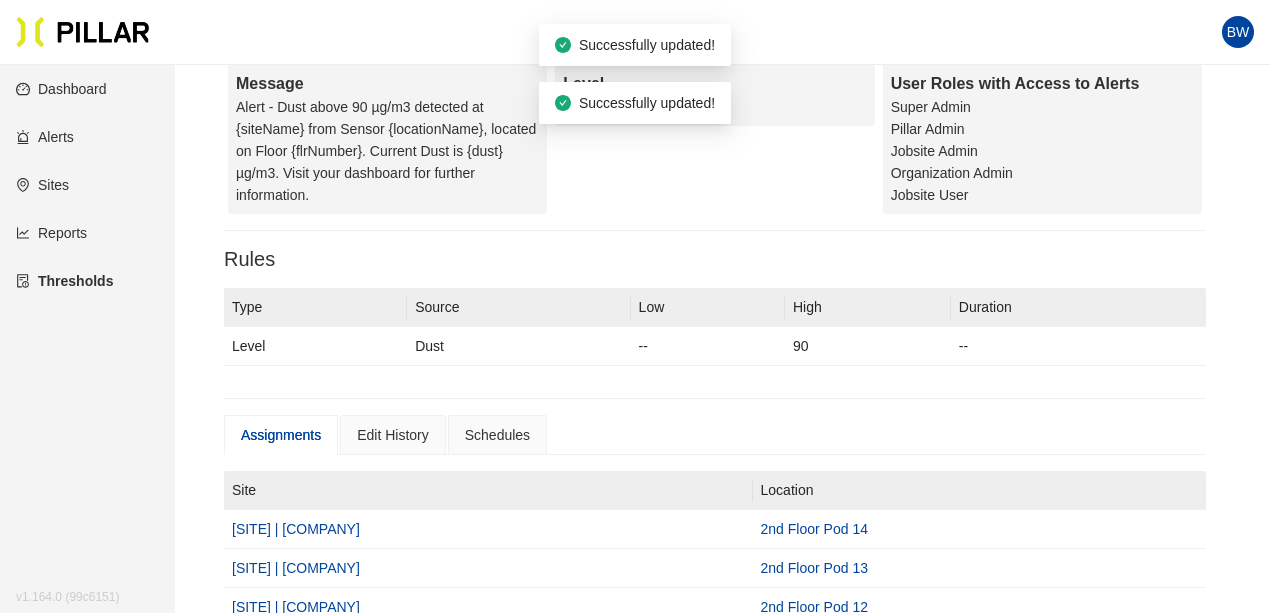 scroll, scrollTop: 0, scrollLeft: 0, axis: both 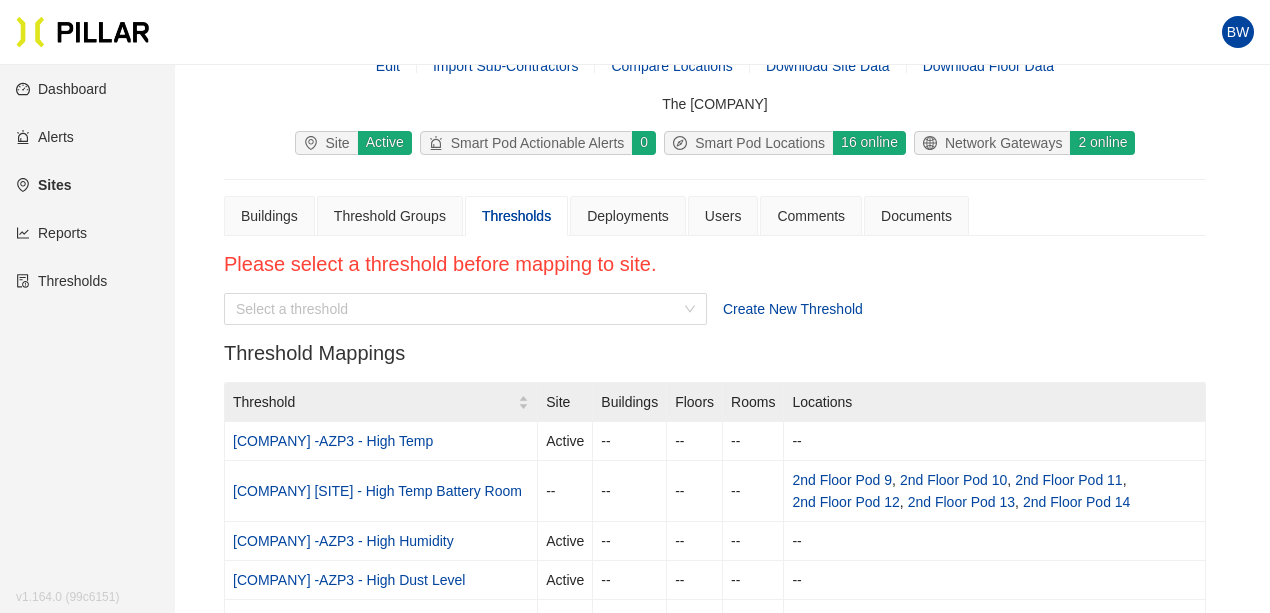 drag, startPoint x: 28, startPoint y: 2, endPoint x: 244, endPoint y: 121, distance: 246.61102 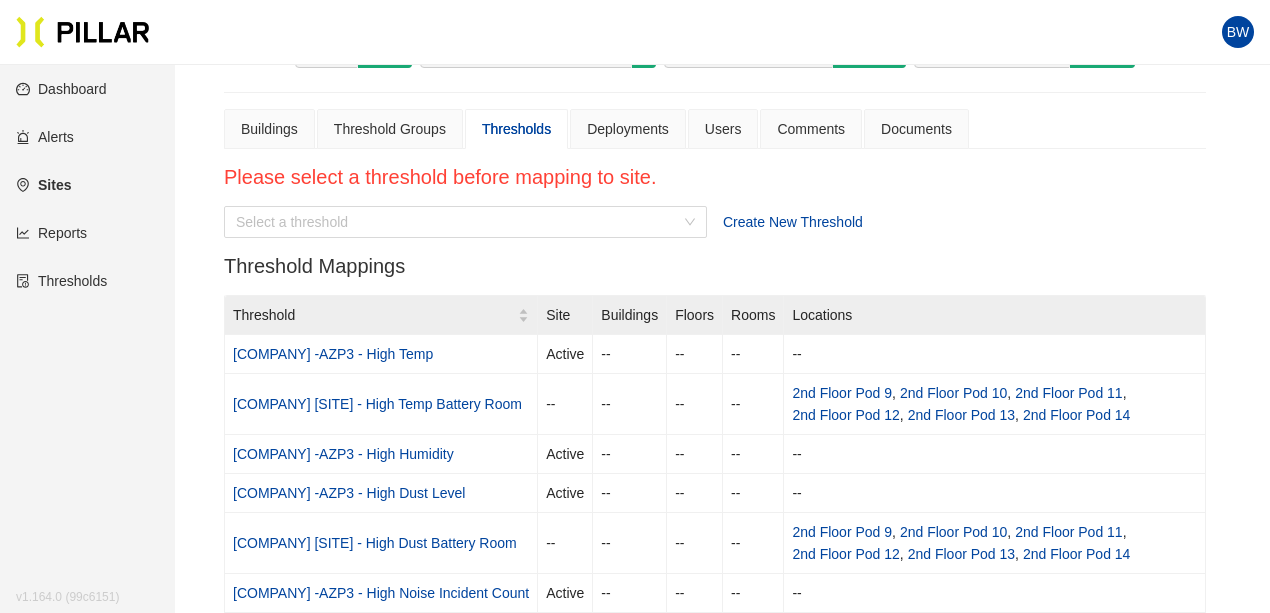 scroll, scrollTop: 30, scrollLeft: 0, axis: vertical 